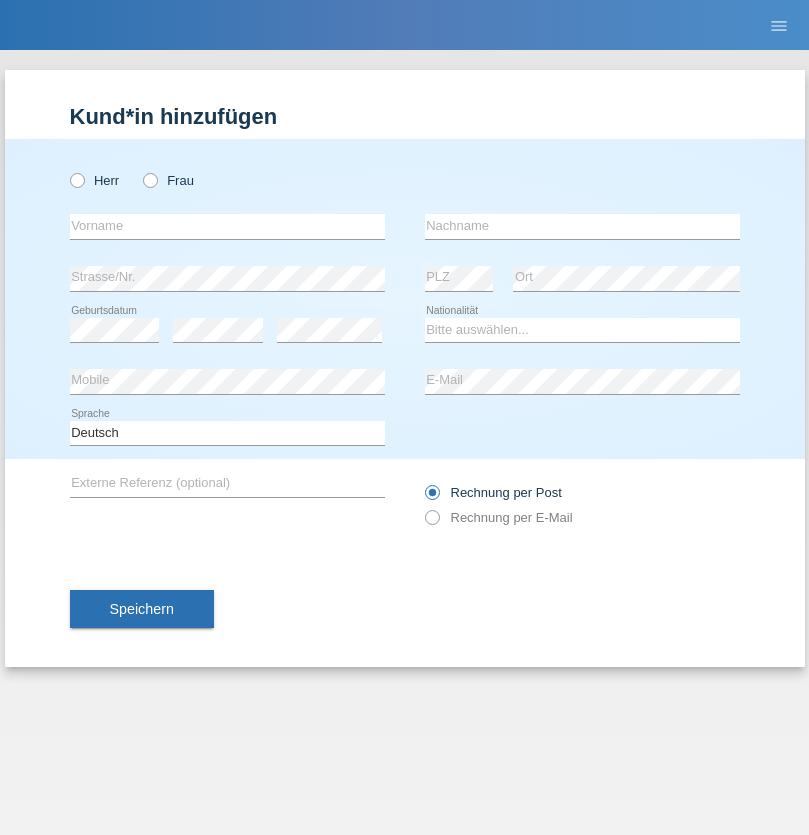 scroll, scrollTop: 0, scrollLeft: 0, axis: both 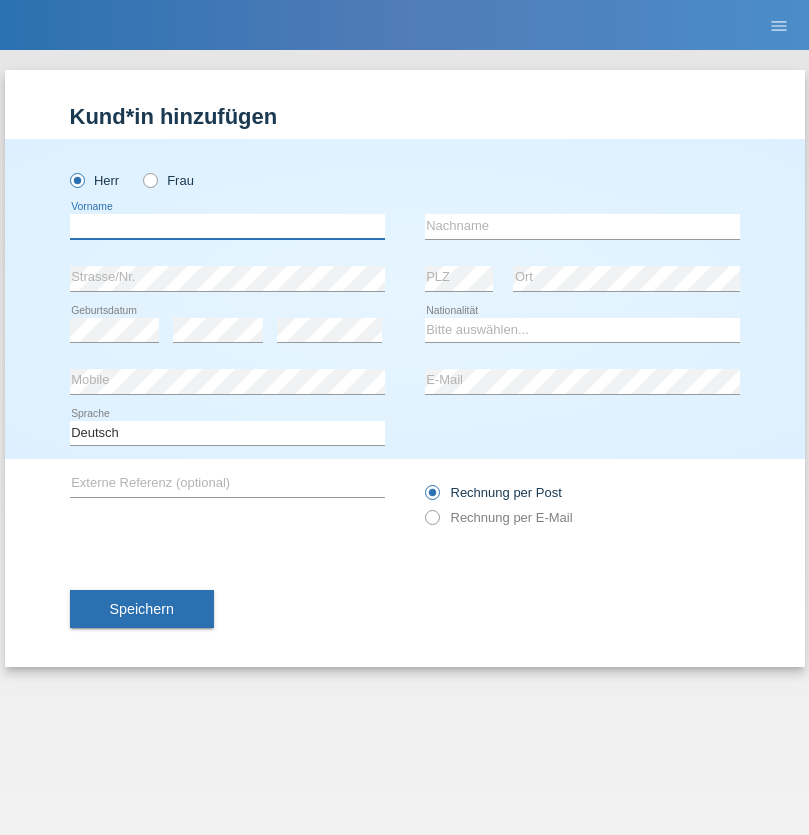 click at bounding box center (227, 226) 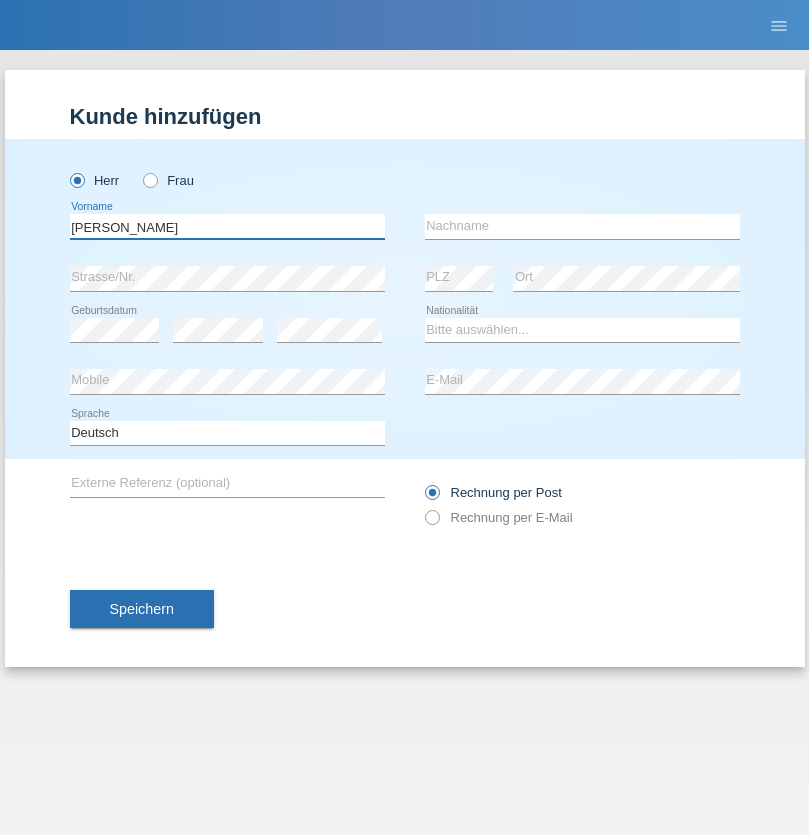 type on "Paolo" 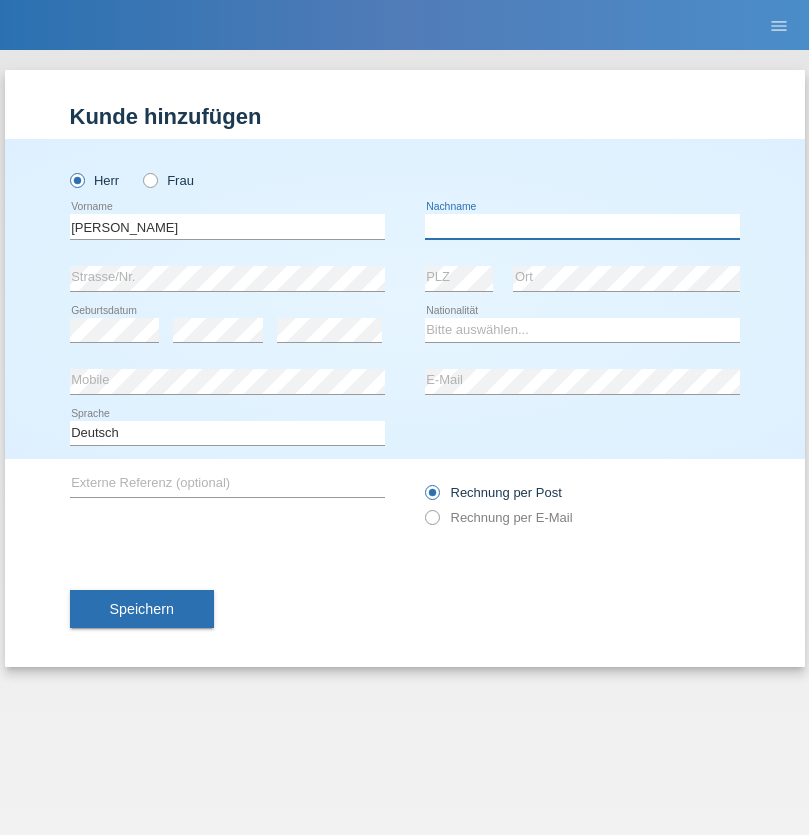 click at bounding box center [582, 226] 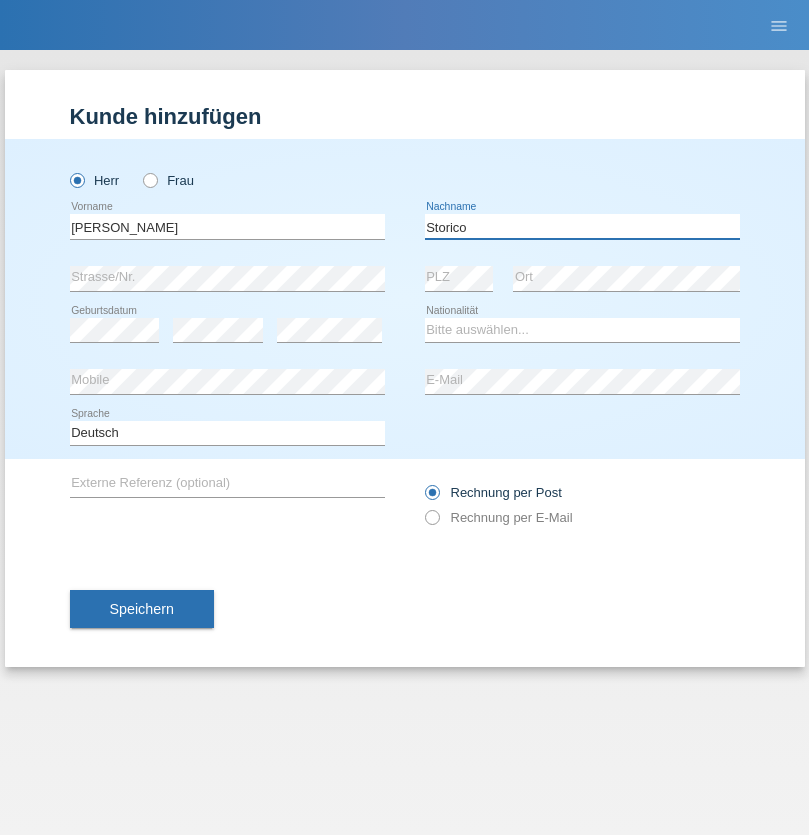 type on "Storico" 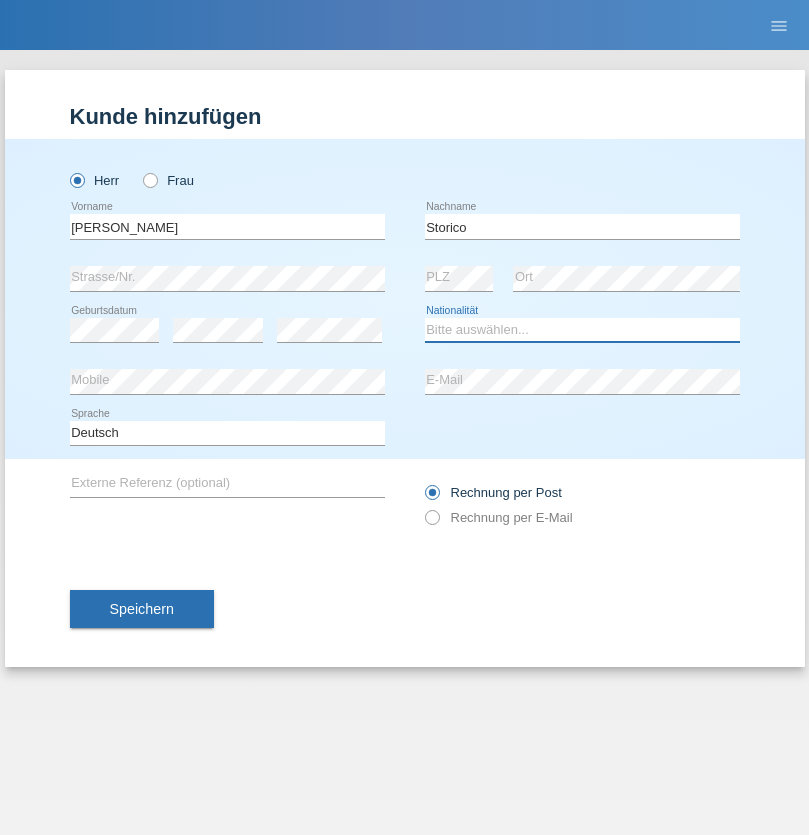 select on "IT" 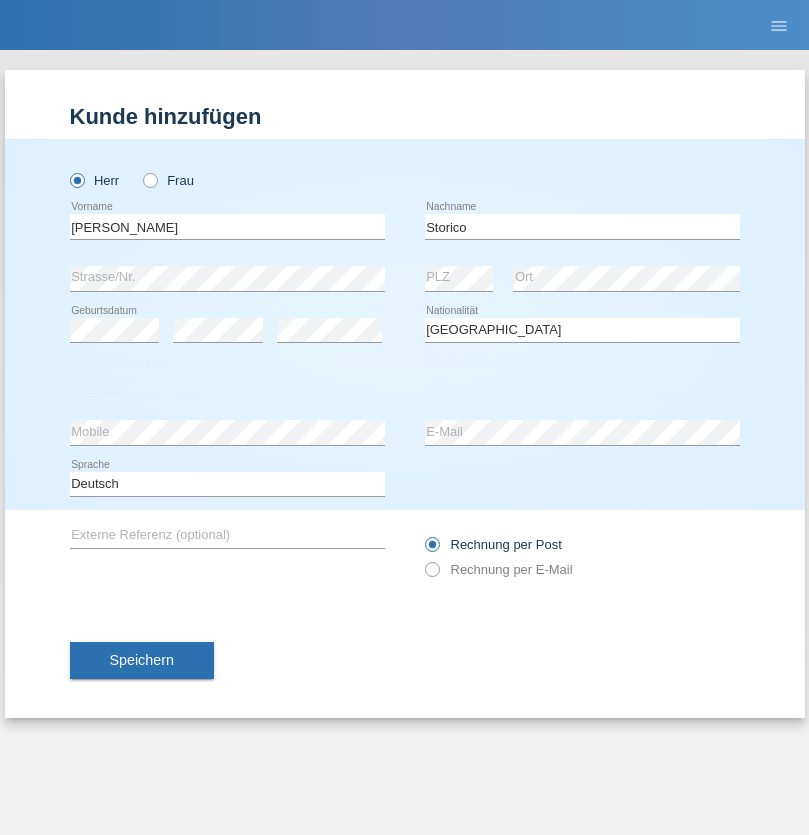 select on "C" 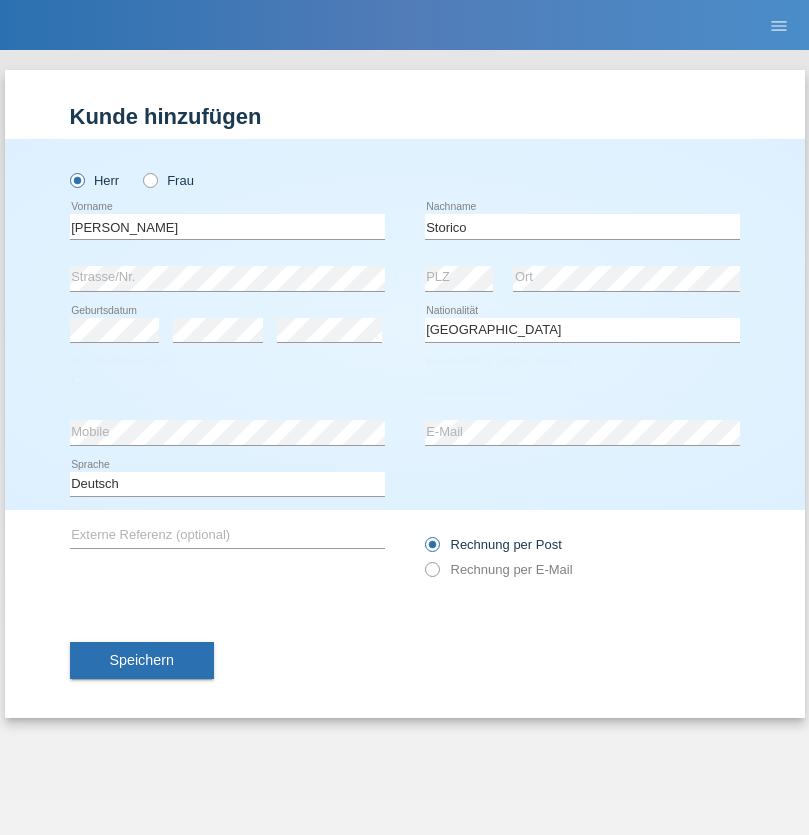 select on "19" 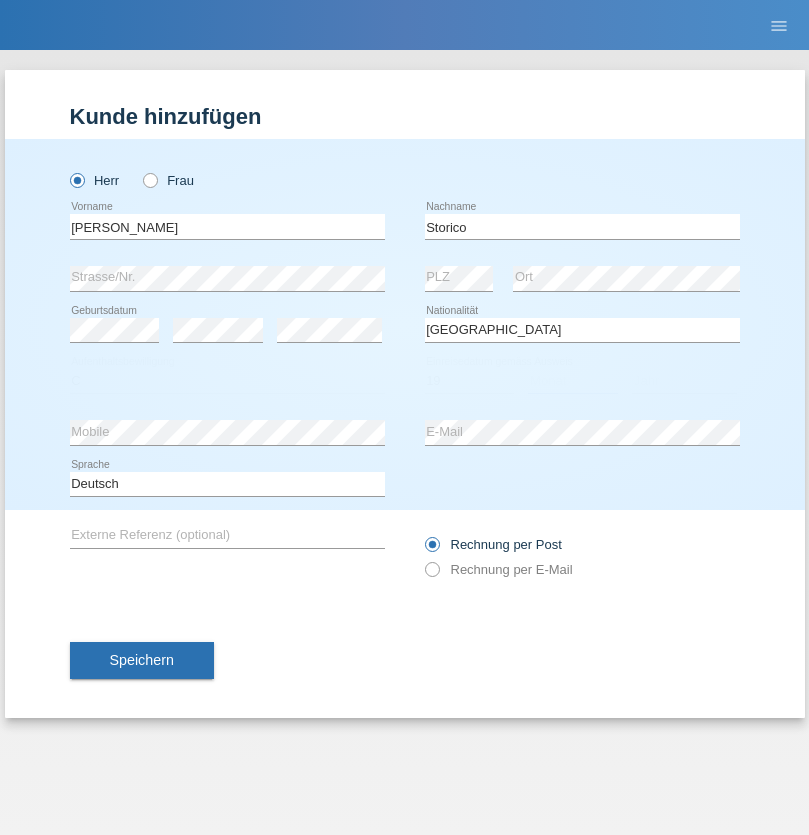 select on "07" 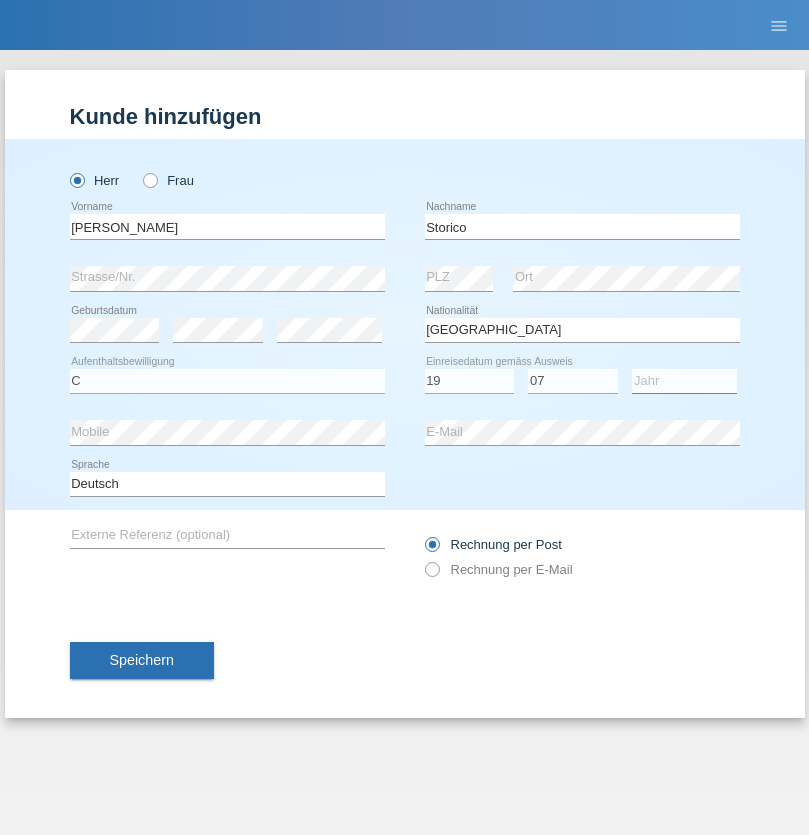 select on "2021" 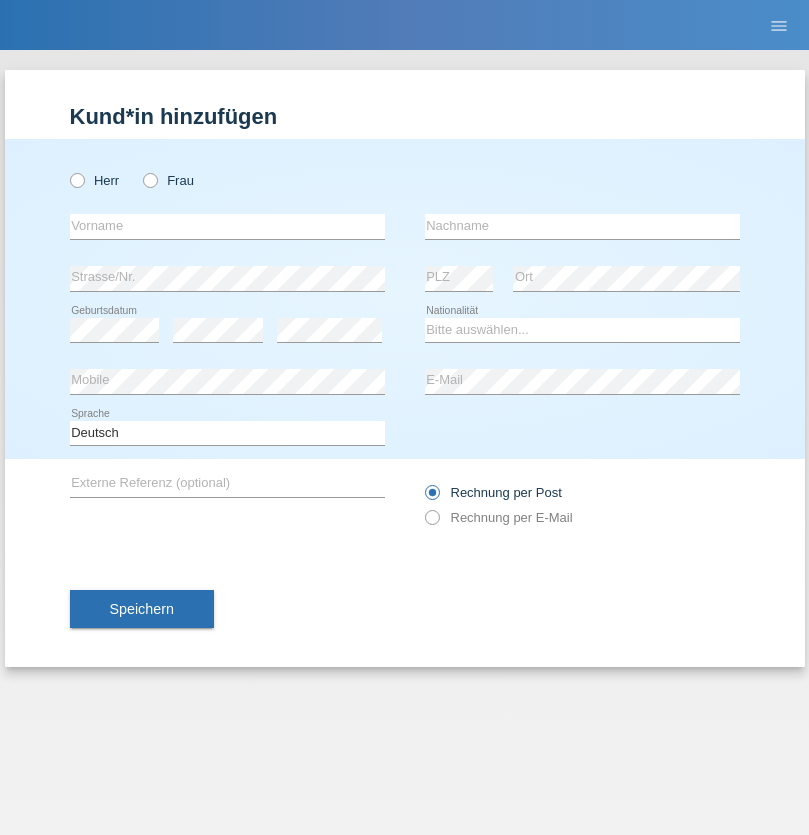 scroll, scrollTop: 0, scrollLeft: 0, axis: both 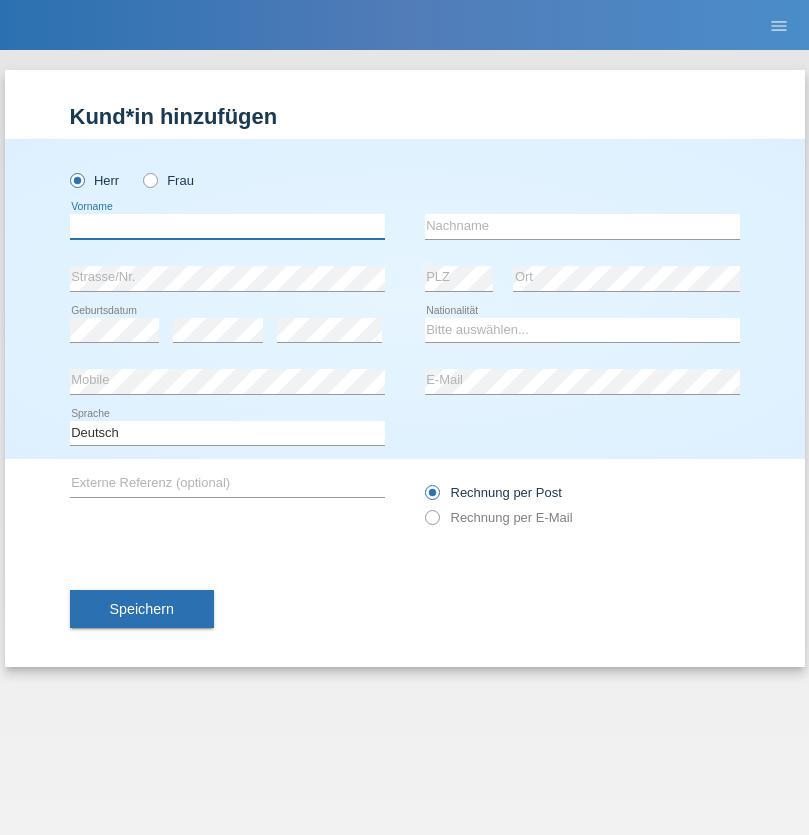 click at bounding box center [227, 226] 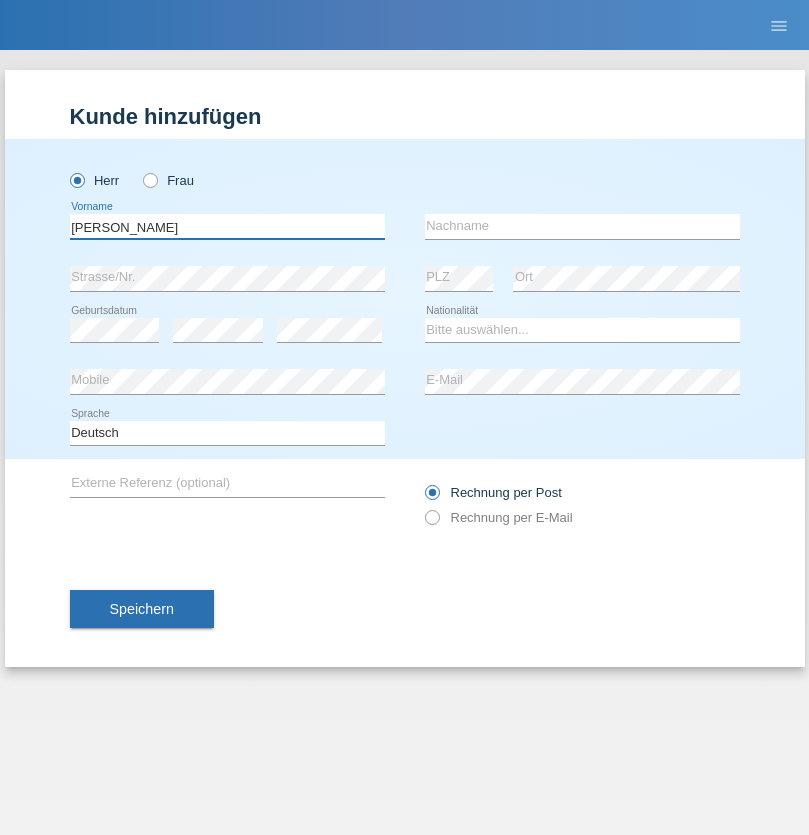 type on "Paolo" 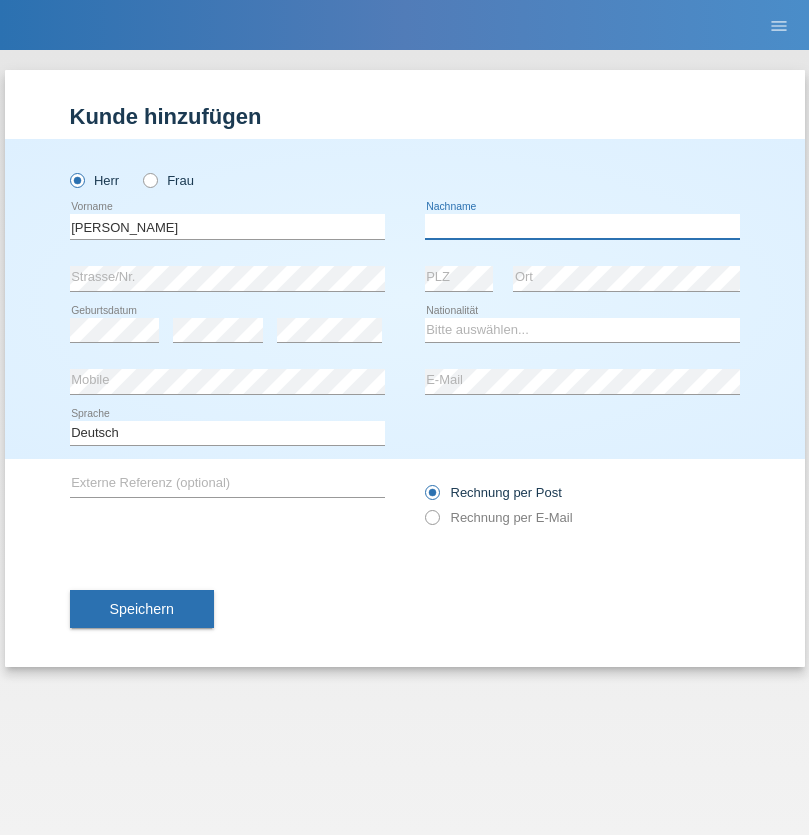 click at bounding box center [582, 226] 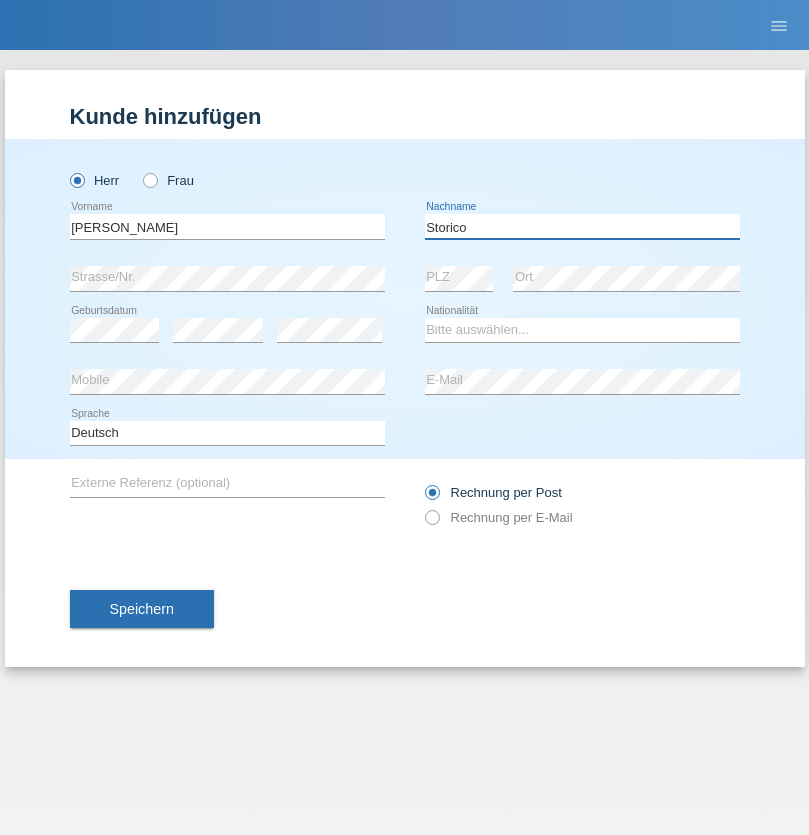 type on "Storico" 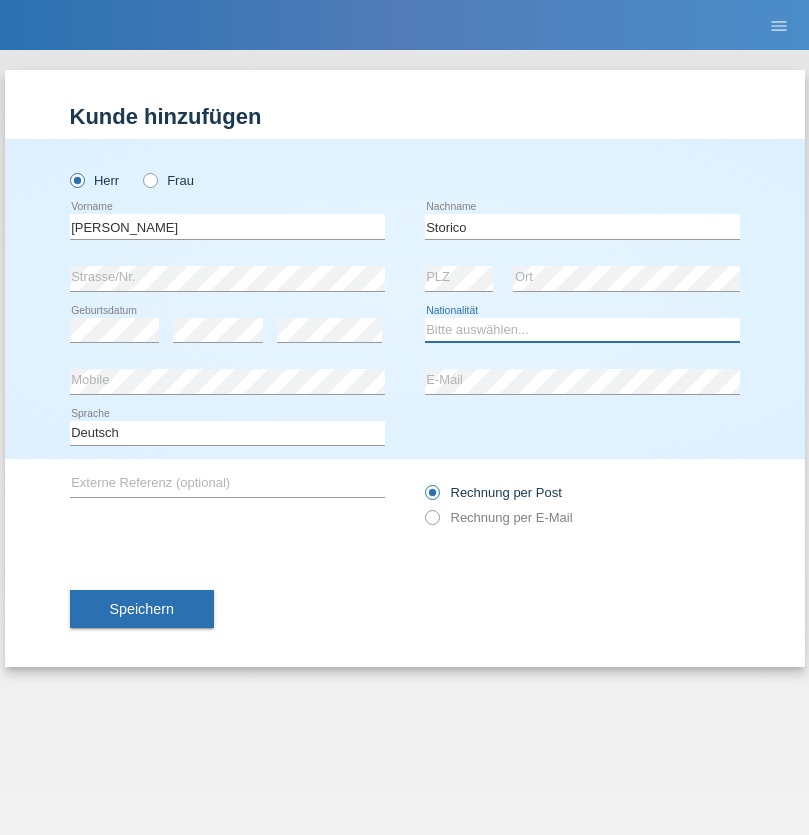 select on "IT" 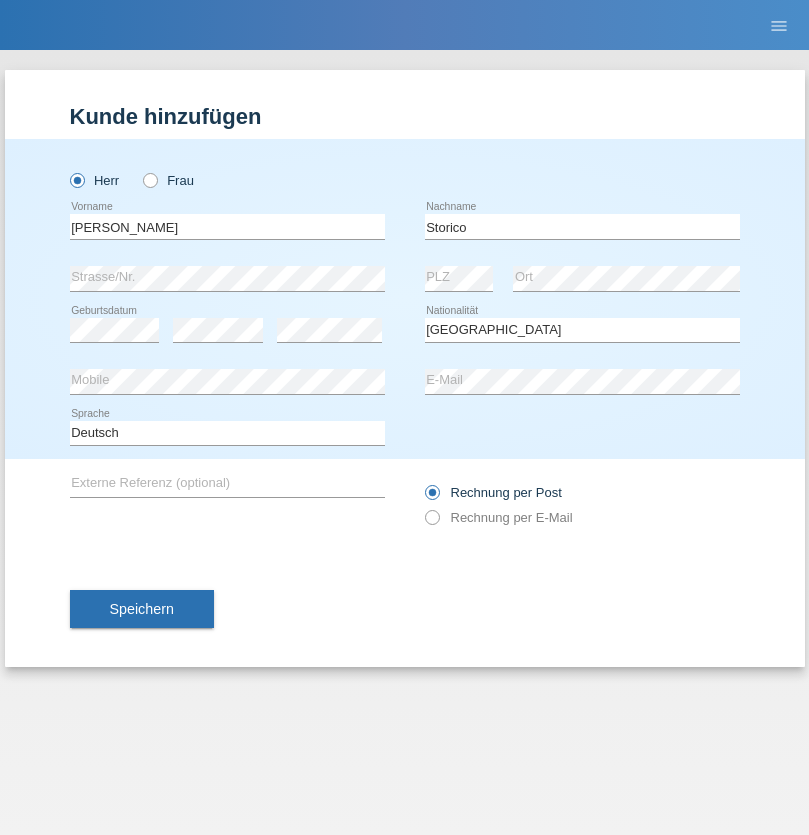 select on "C" 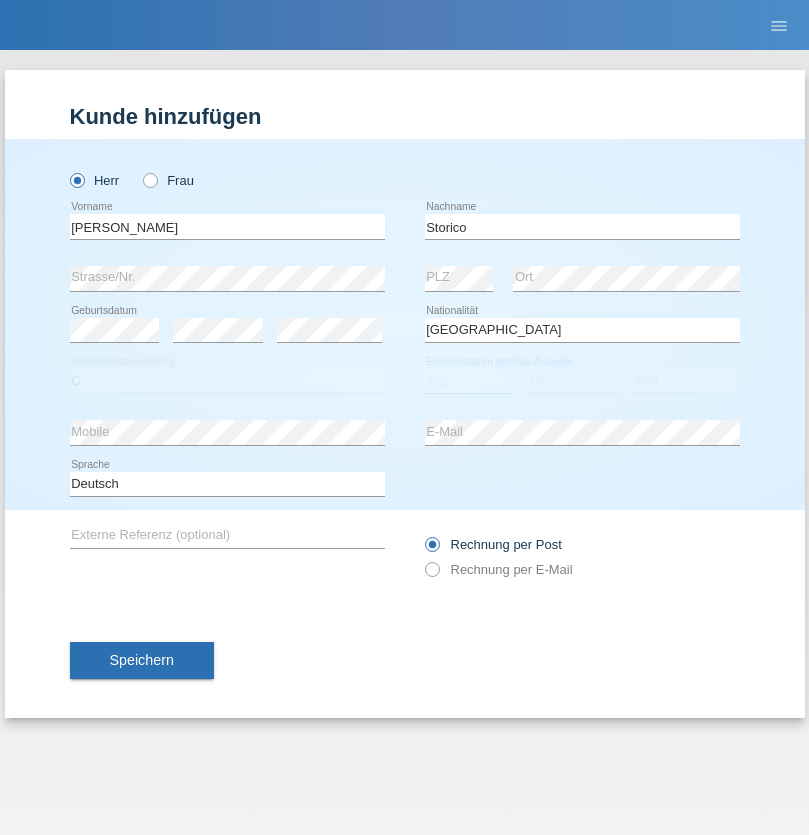 select on "19" 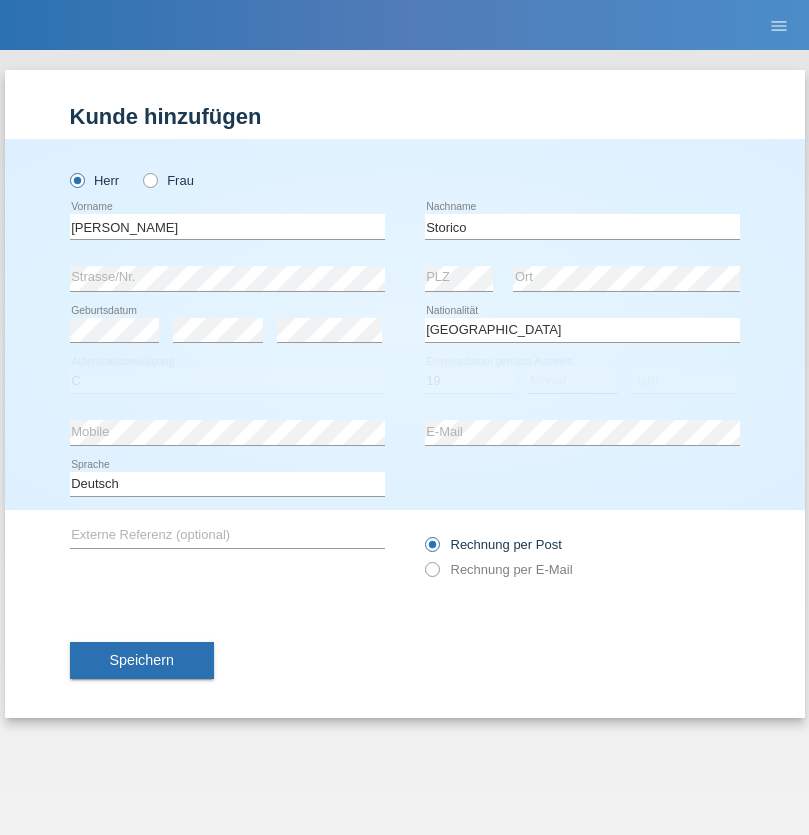 select on "07" 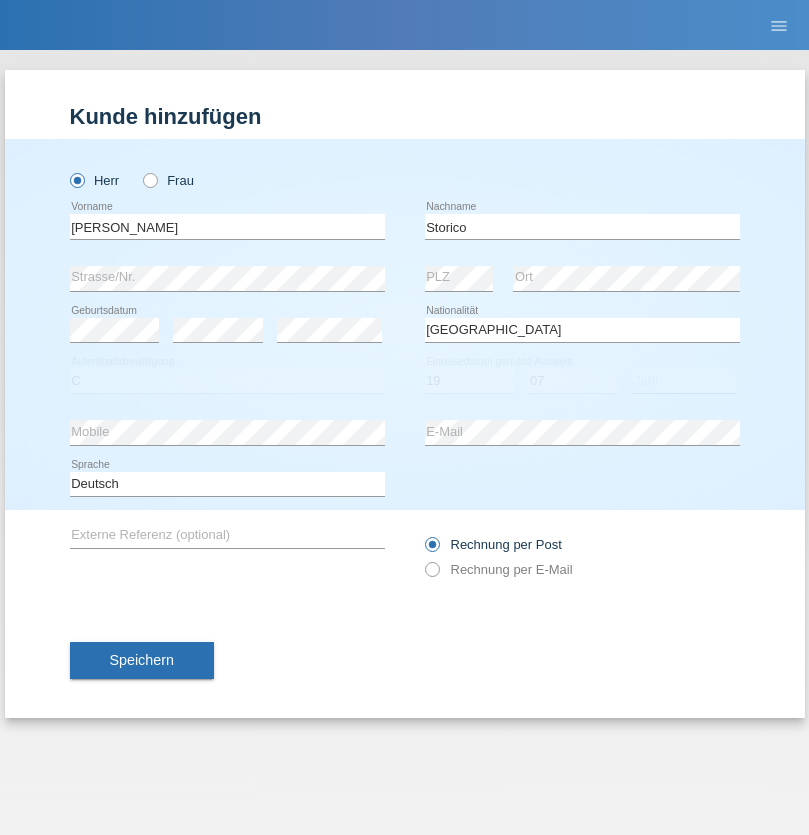 select on "2021" 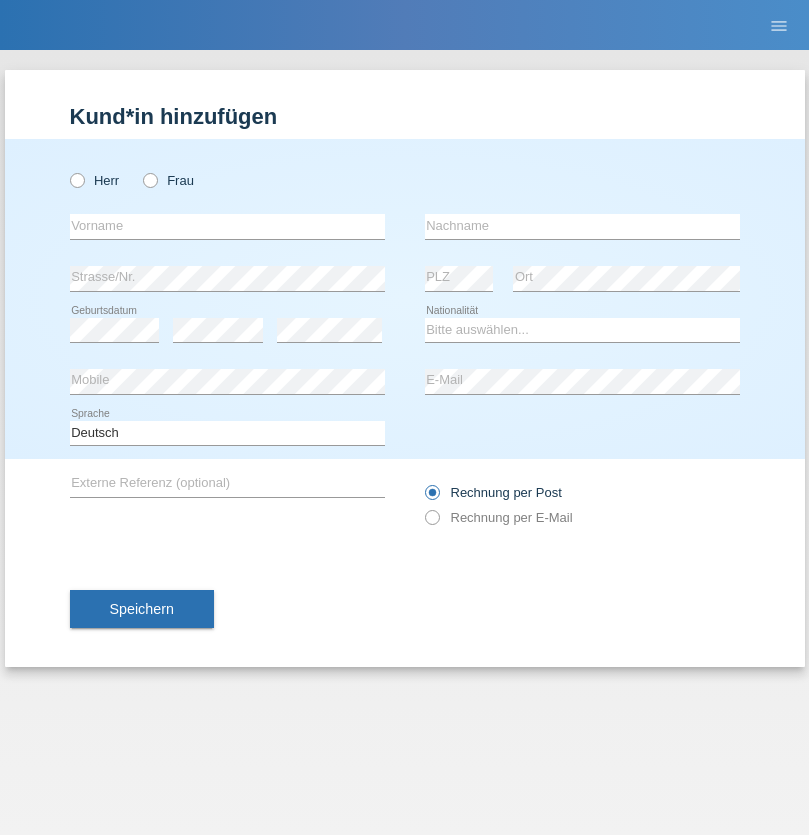 scroll, scrollTop: 0, scrollLeft: 0, axis: both 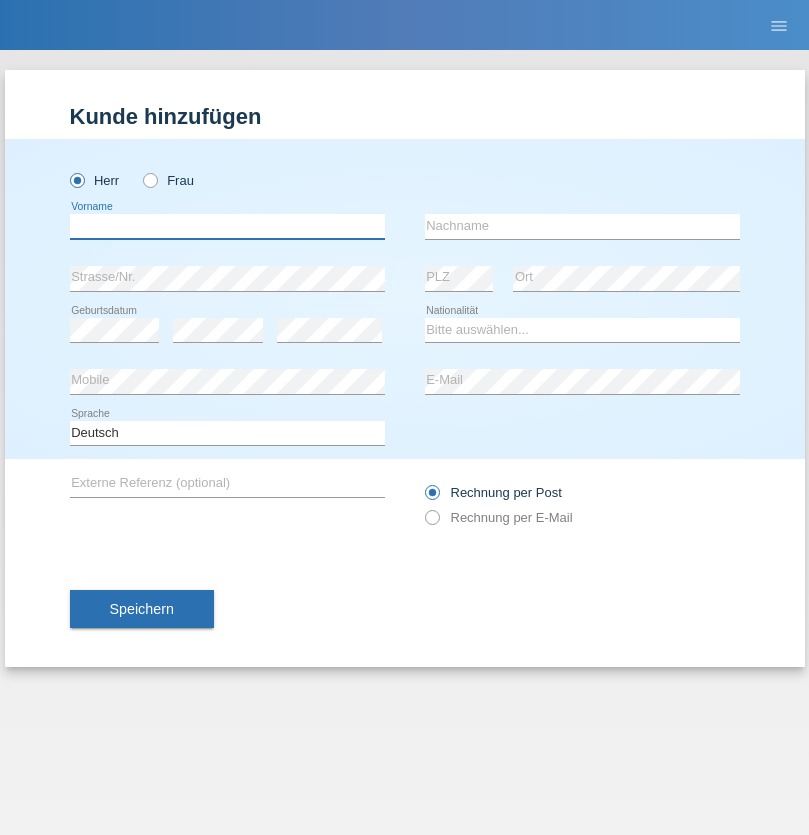 click at bounding box center (227, 226) 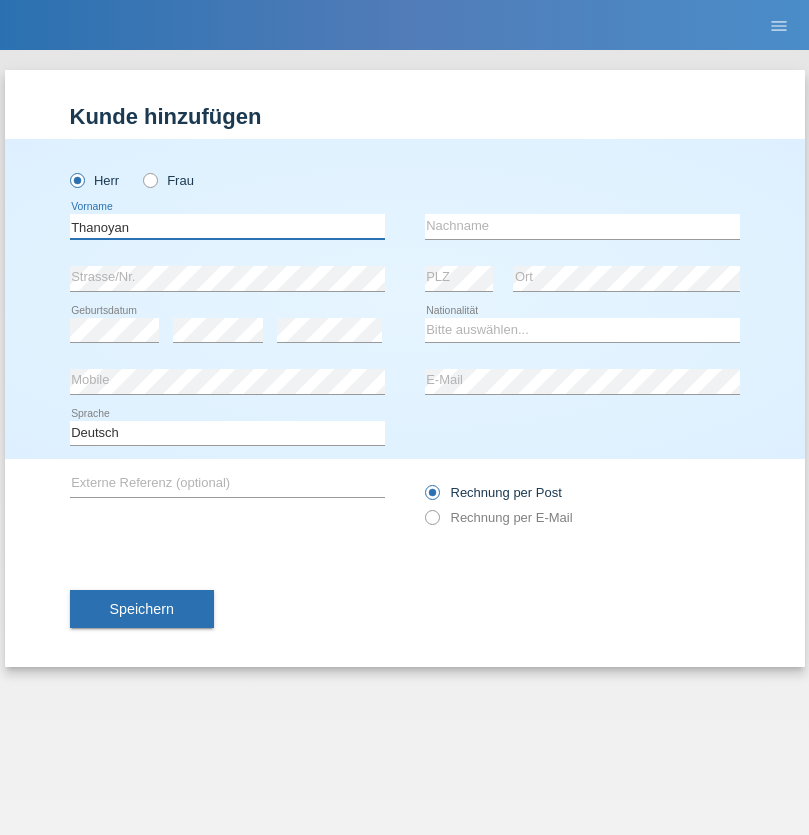 type on "Thanoyan" 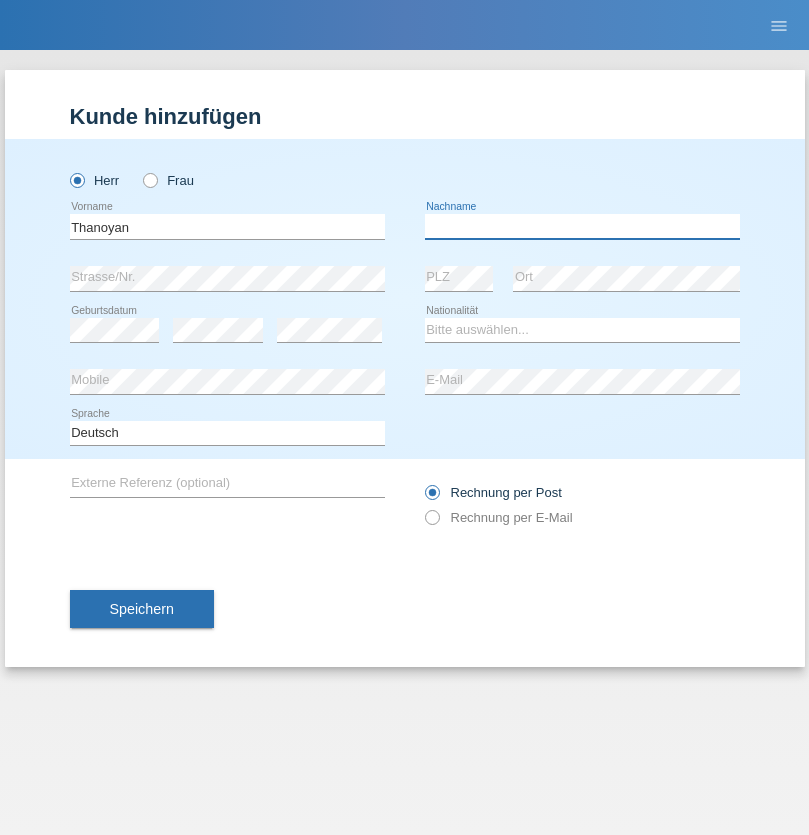 click at bounding box center (582, 226) 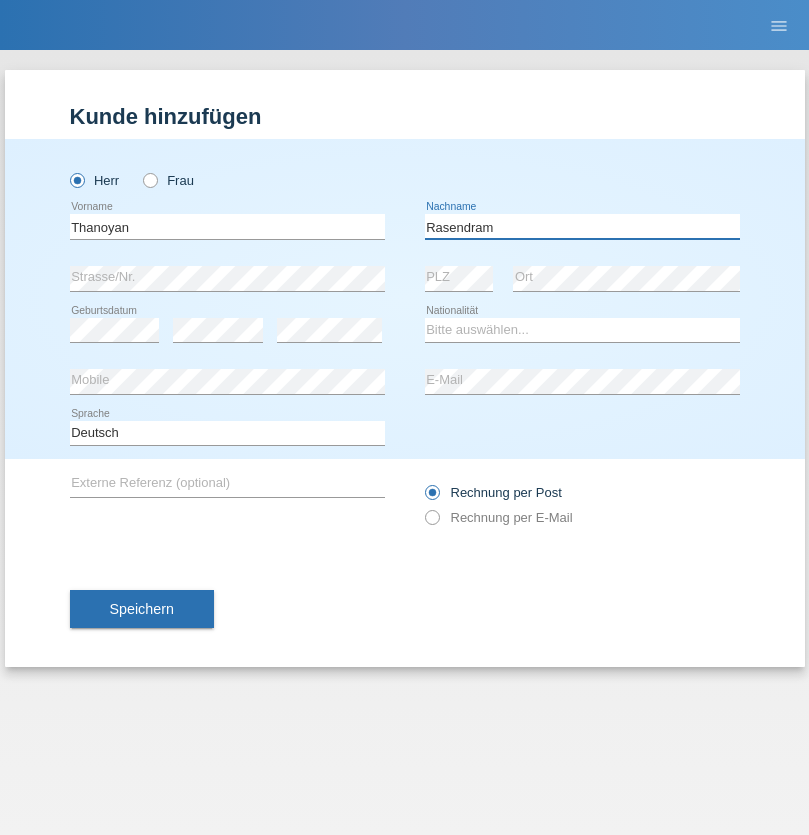 type on "Rasendram" 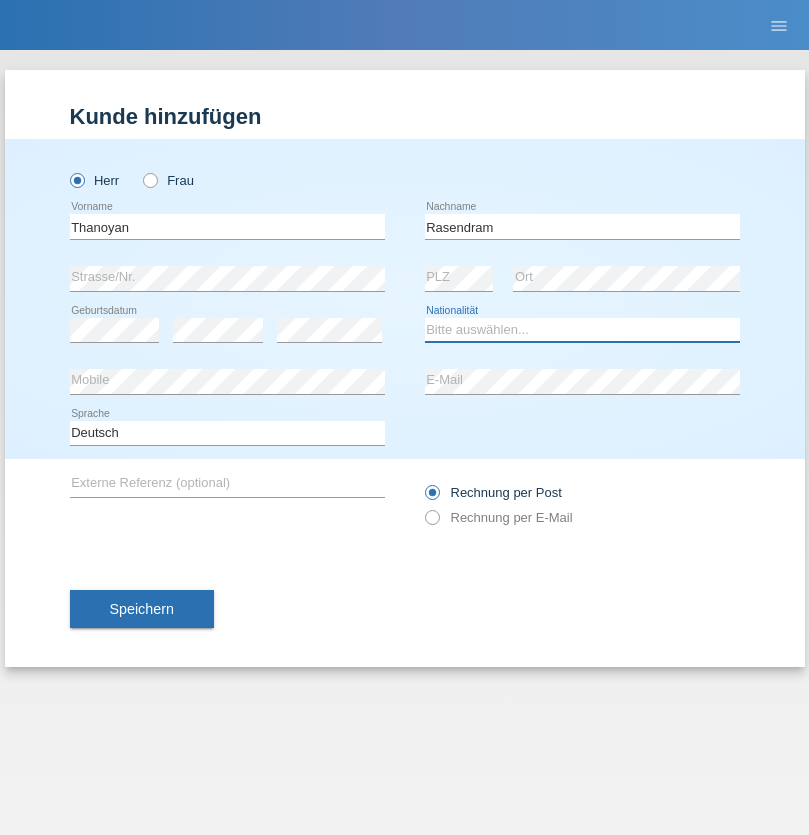 select on "LK" 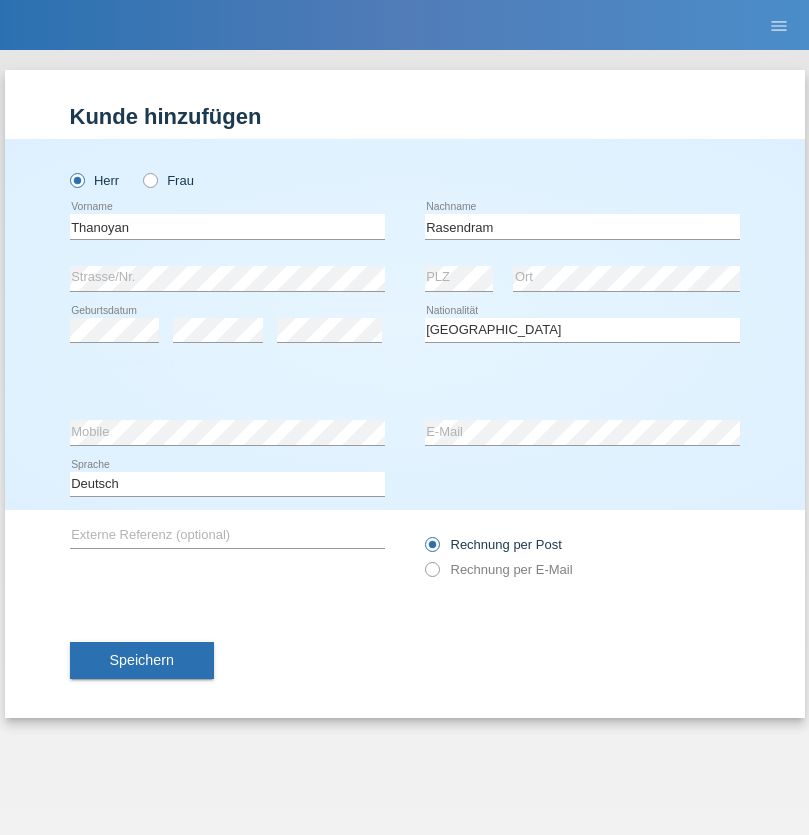 select on "C" 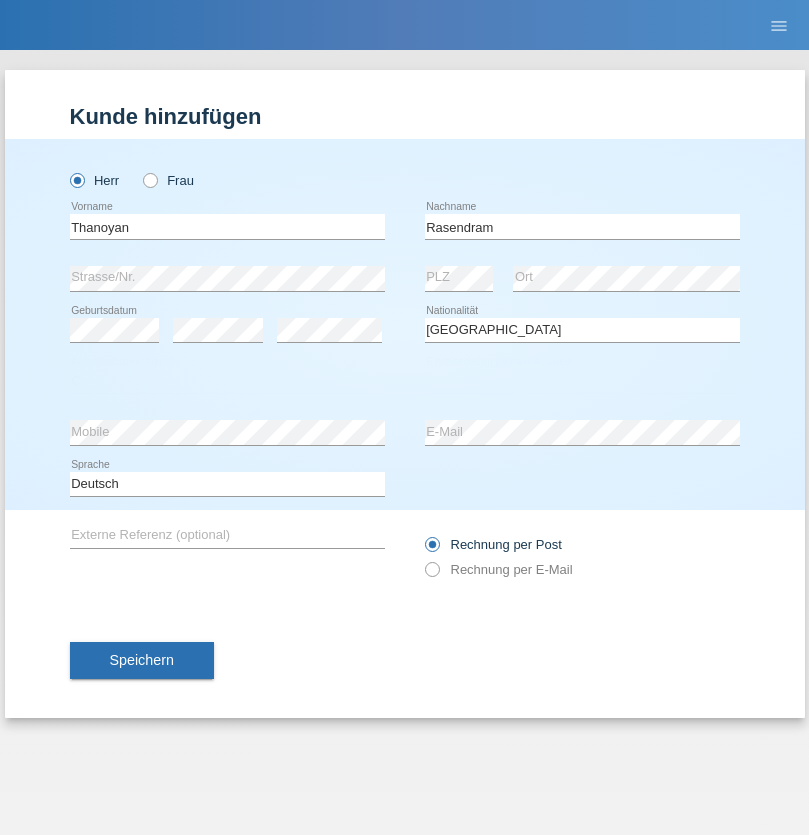 select on "23" 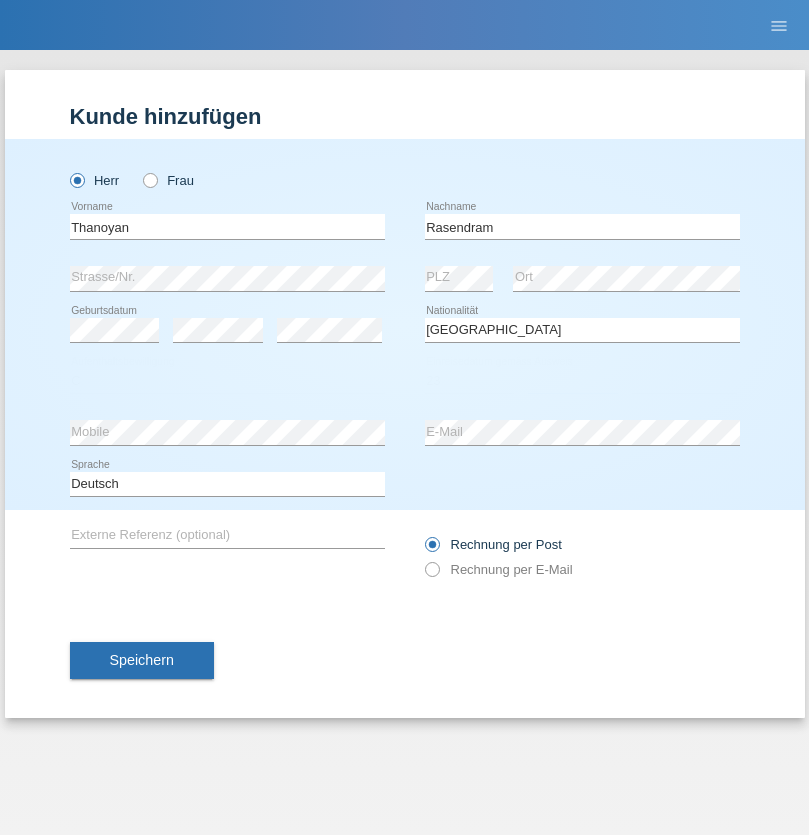select on "02" 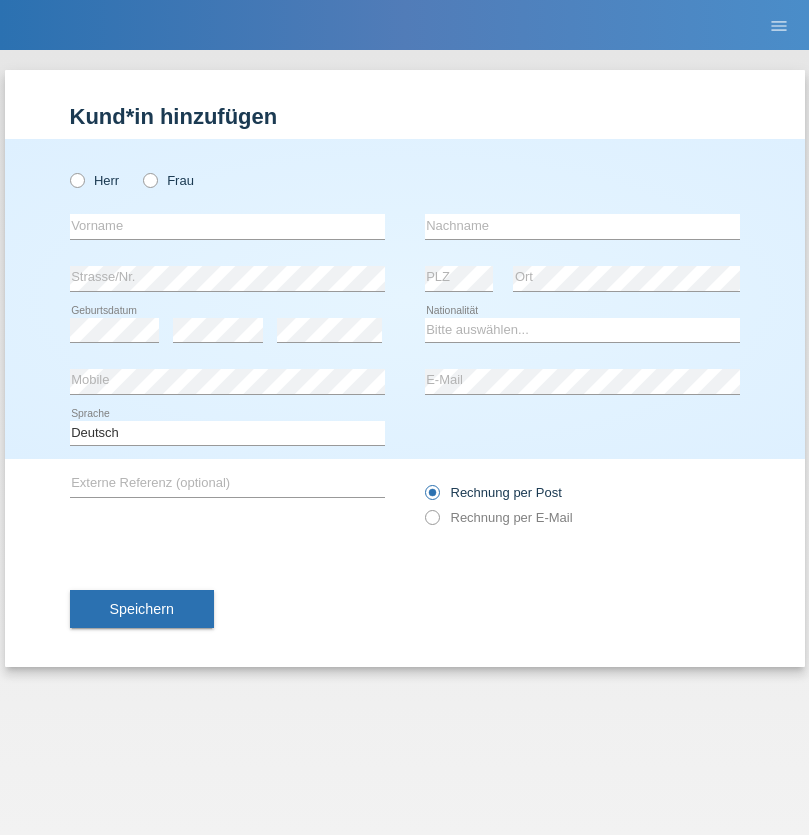 scroll, scrollTop: 0, scrollLeft: 0, axis: both 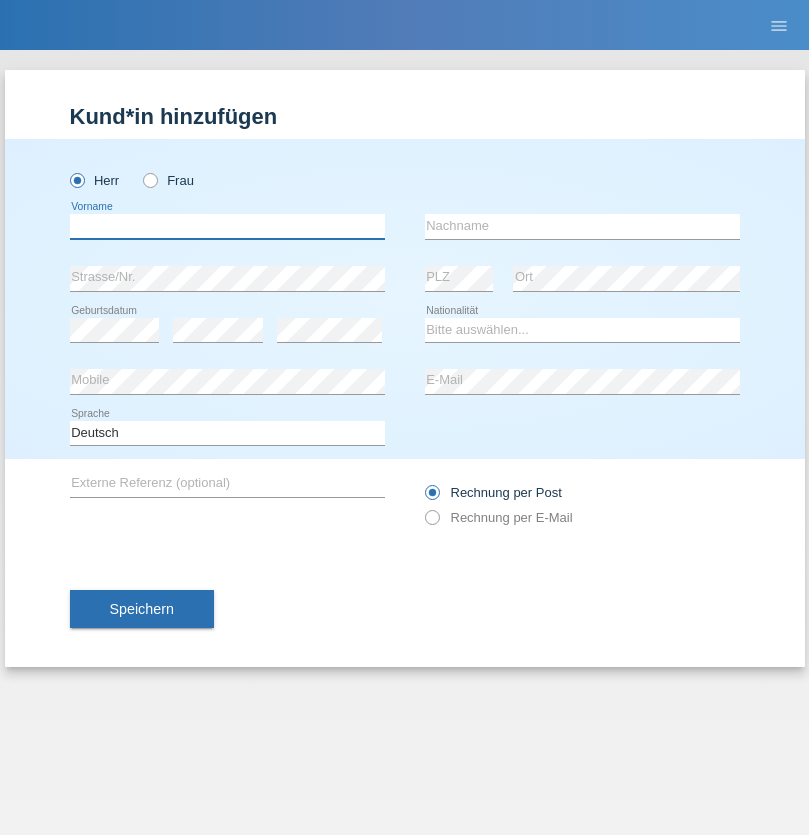 click at bounding box center (227, 226) 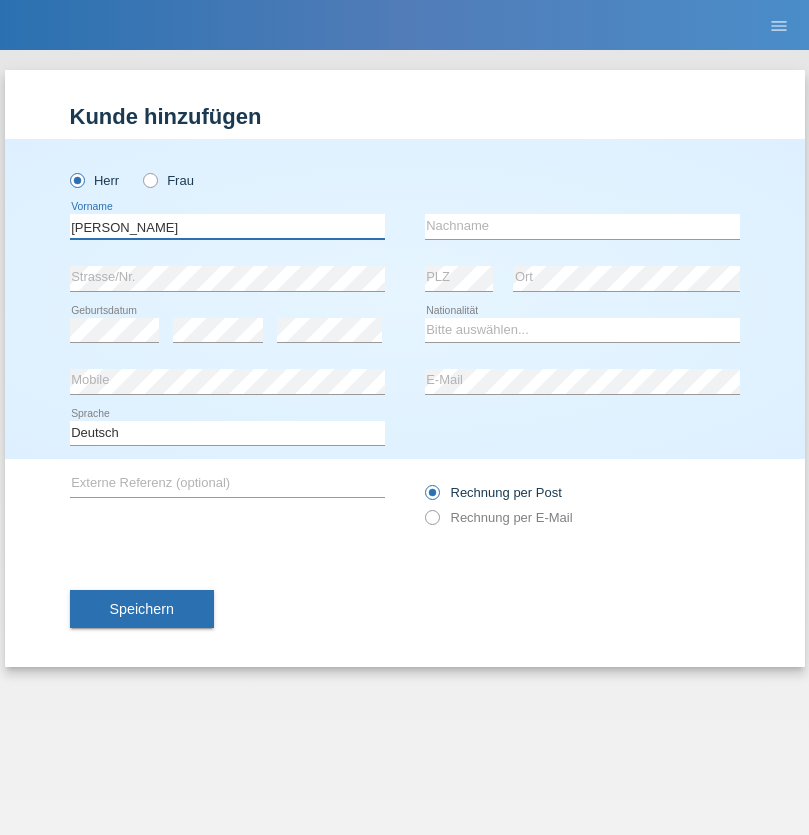 type on "[PERSON_NAME]" 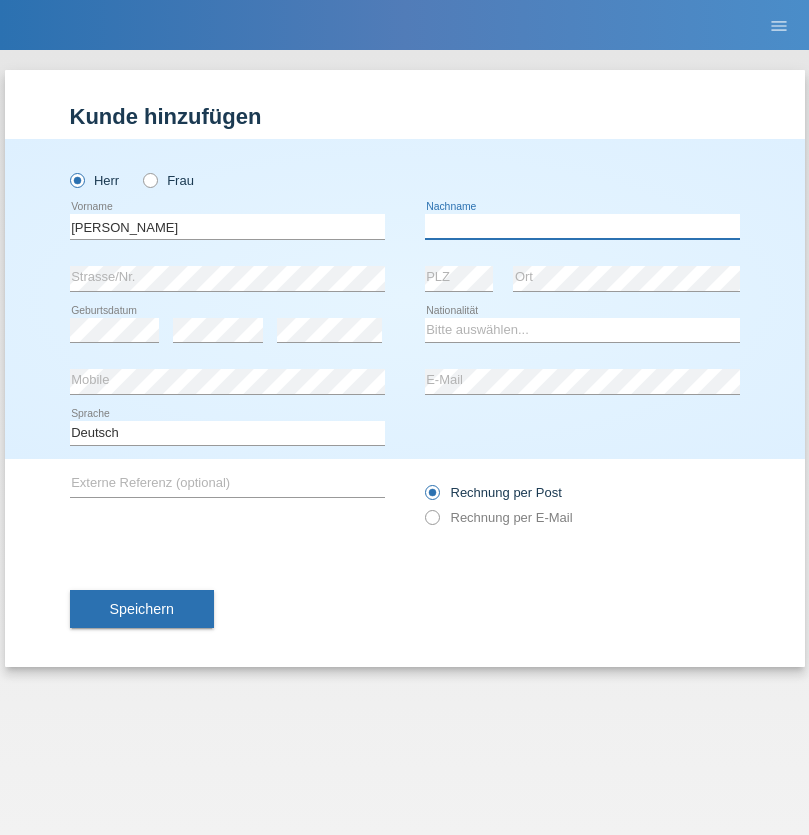 click at bounding box center [582, 226] 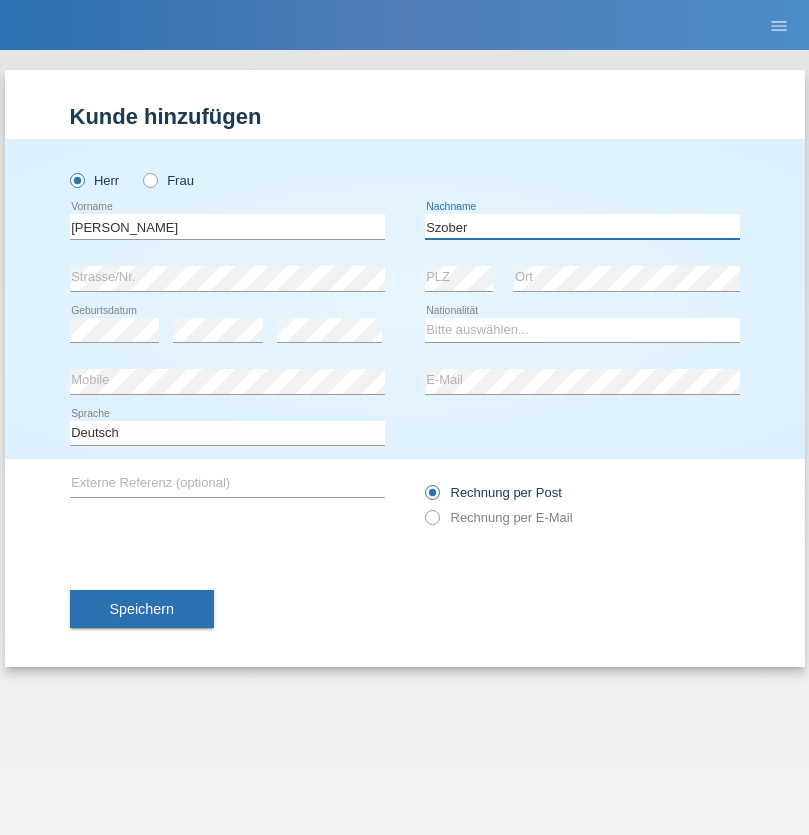 type on "Szober" 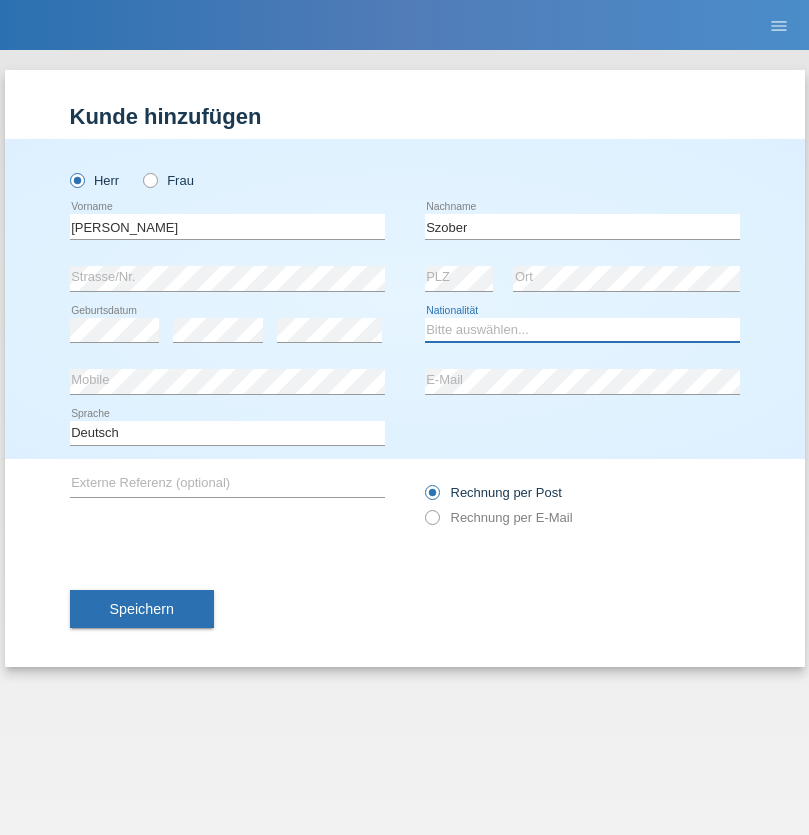 select on "PL" 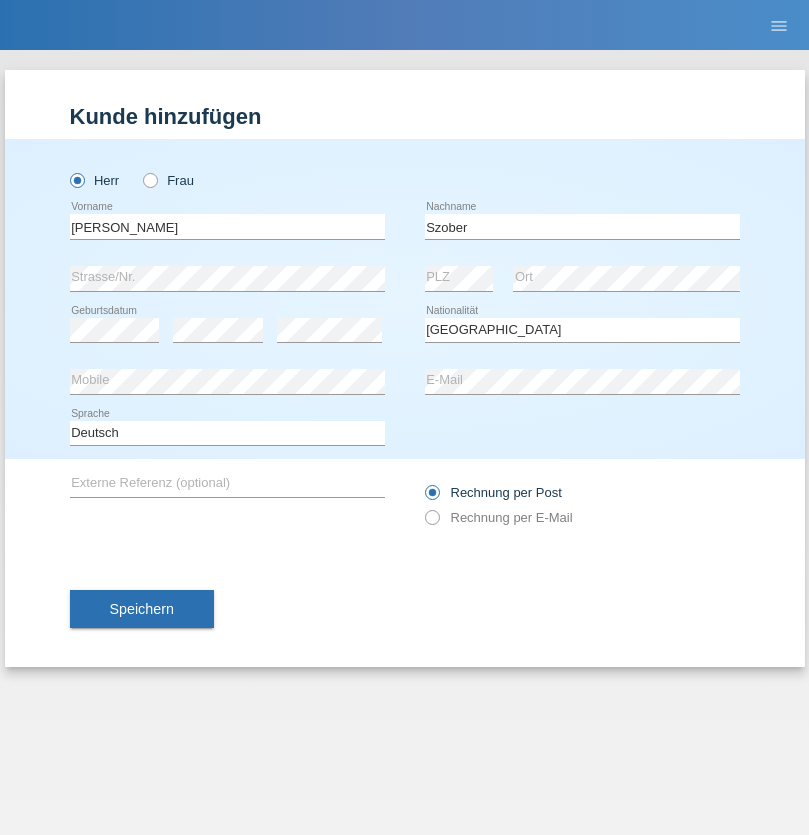 select on "C" 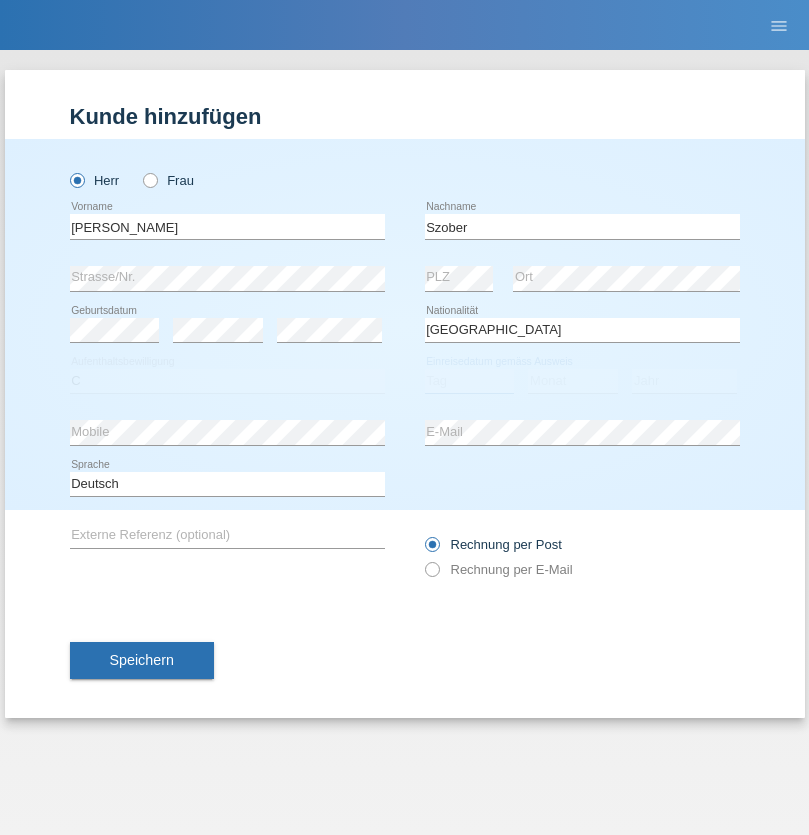 select on "01" 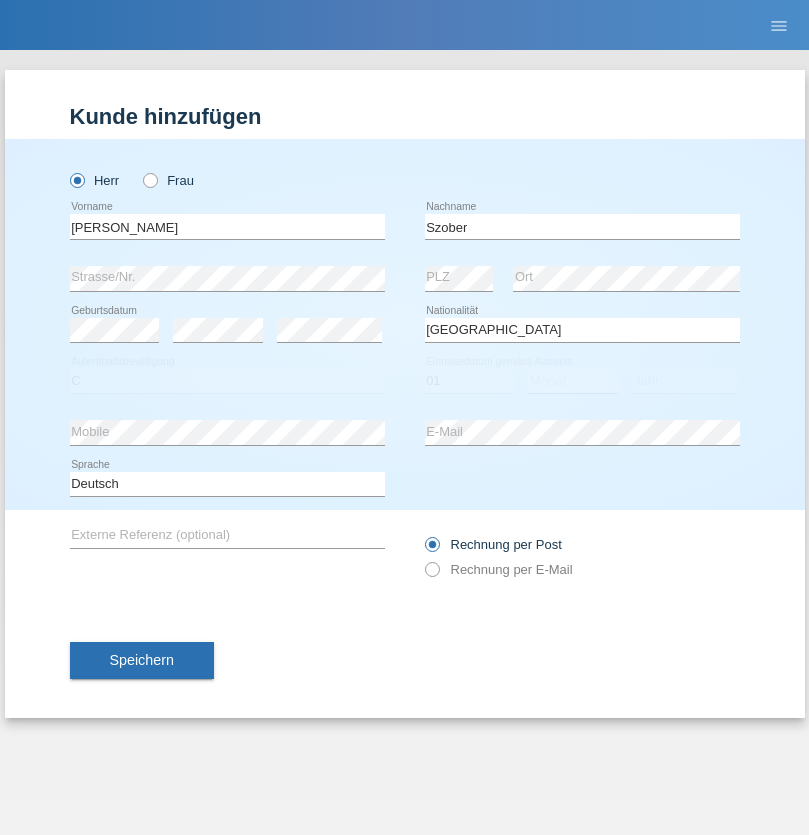 select on "05" 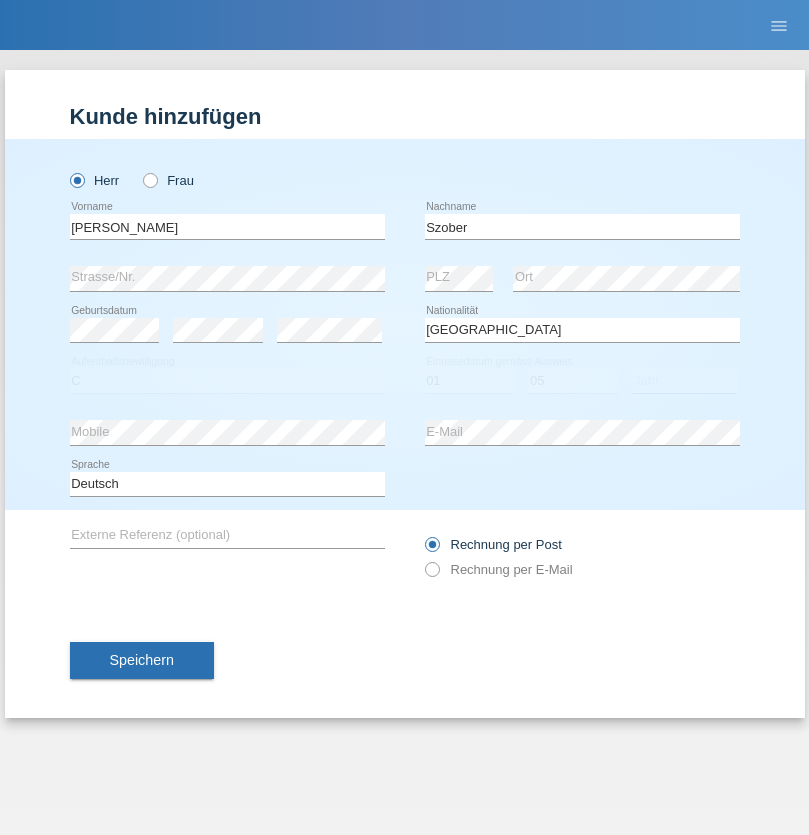 select on "2021" 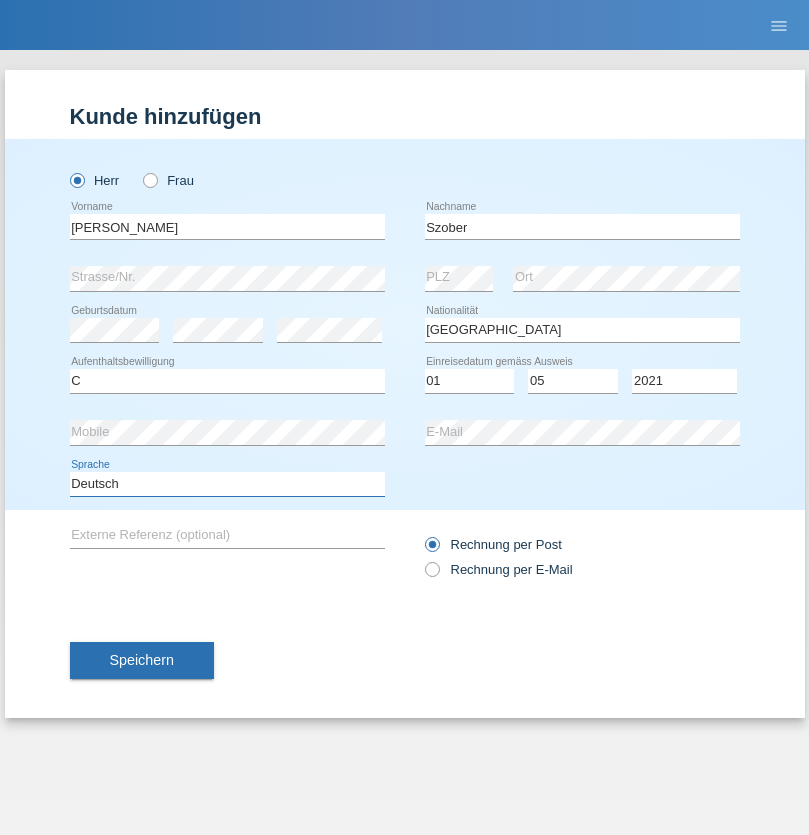 select on "en" 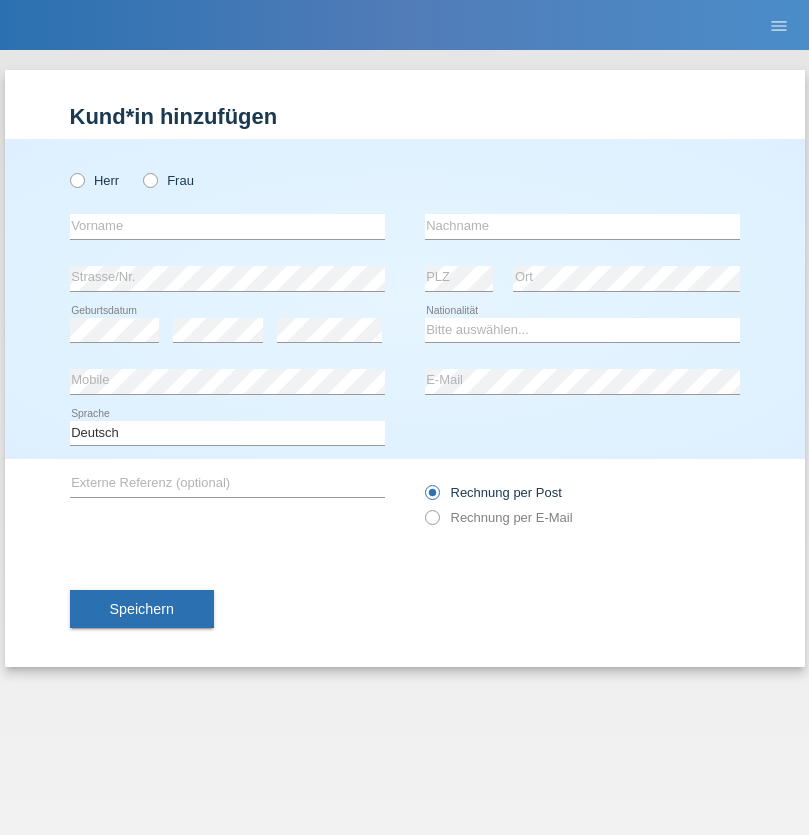 scroll, scrollTop: 0, scrollLeft: 0, axis: both 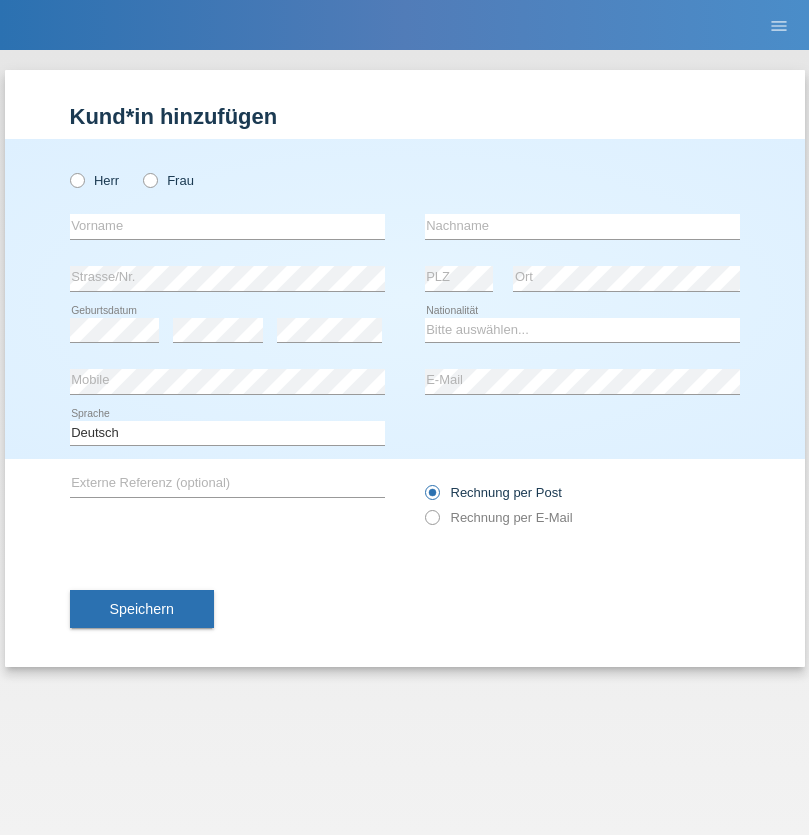 radio on "true" 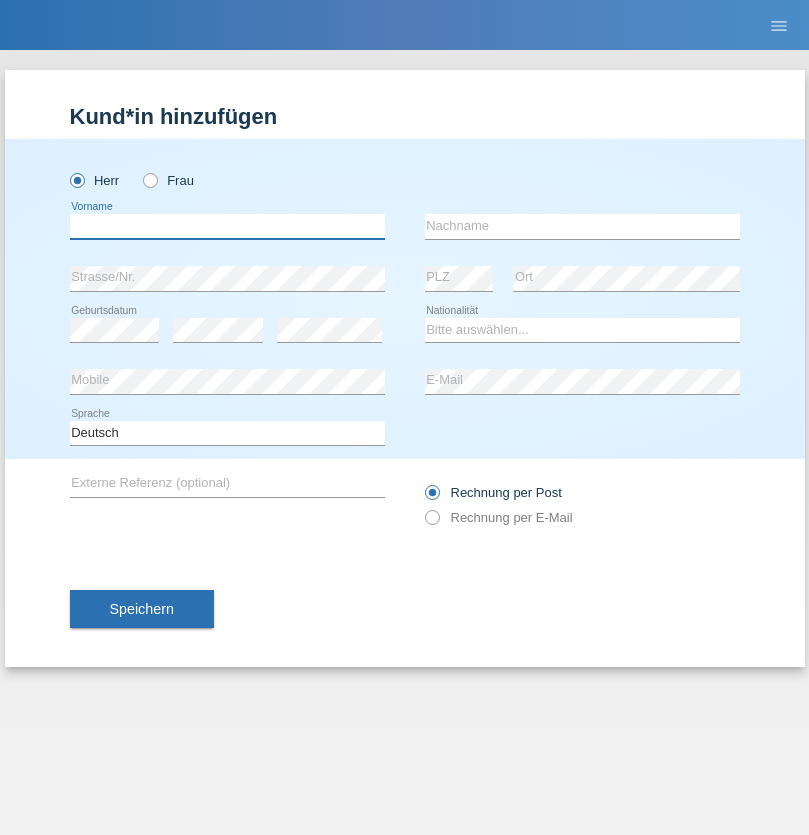 click at bounding box center [227, 226] 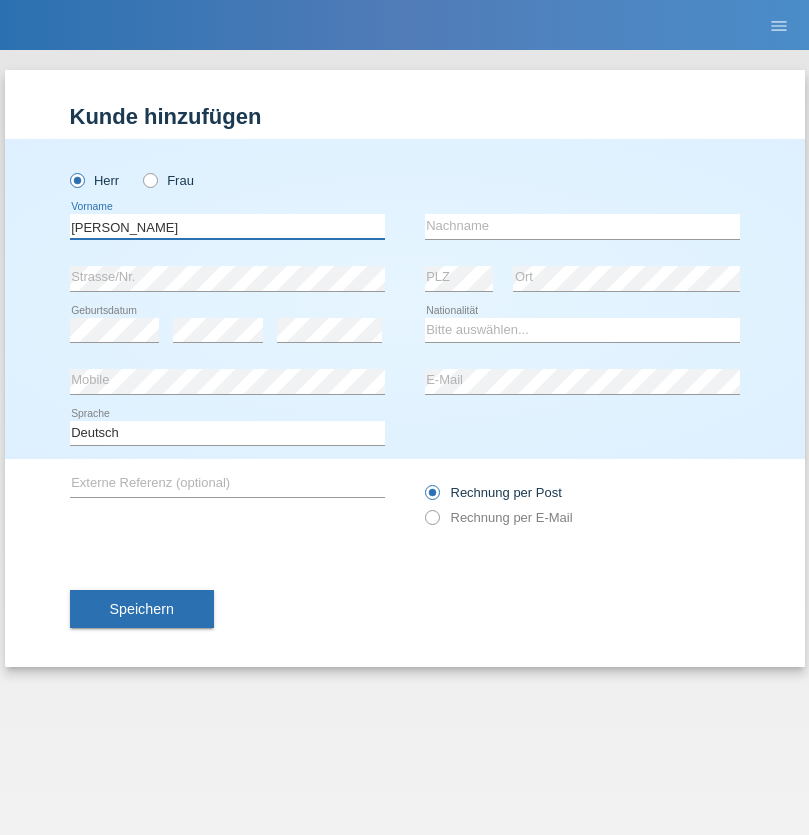 type on "[PERSON_NAME]" 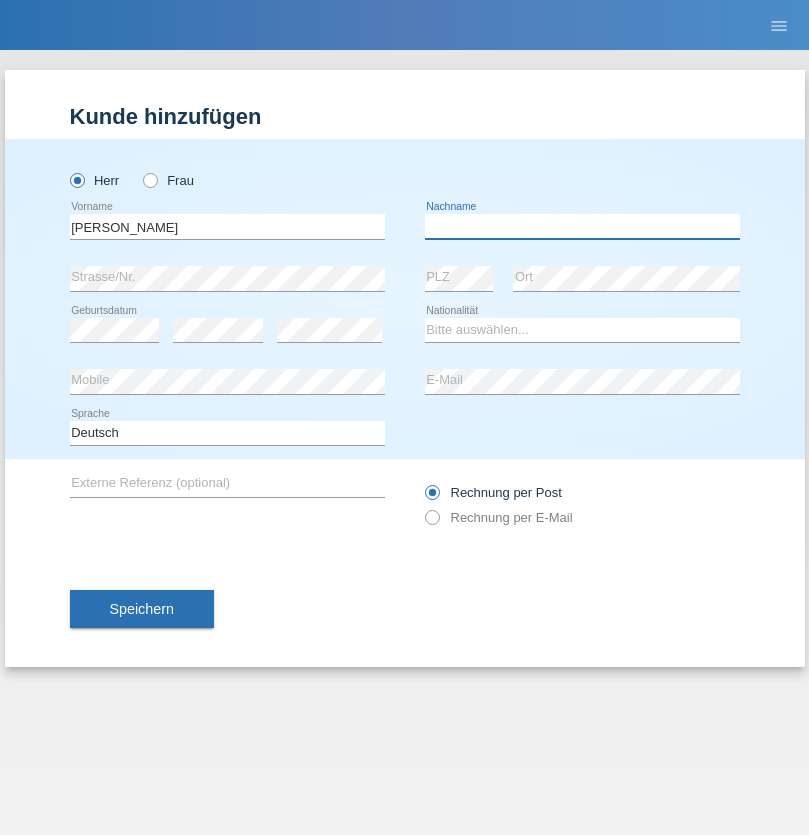 click at bounding box center (582, 226) 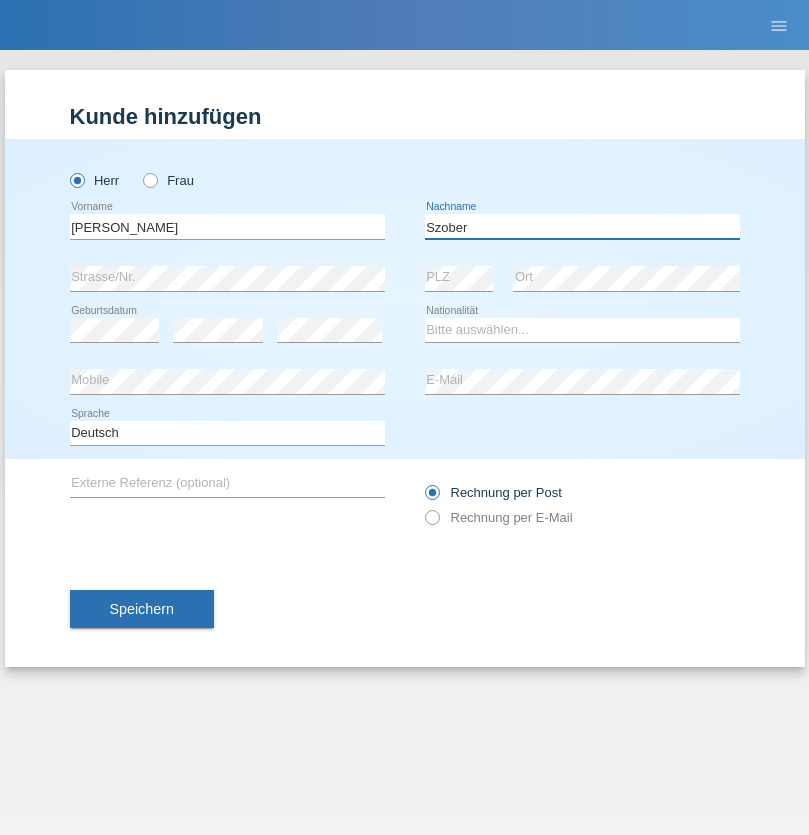 type on "Szober" 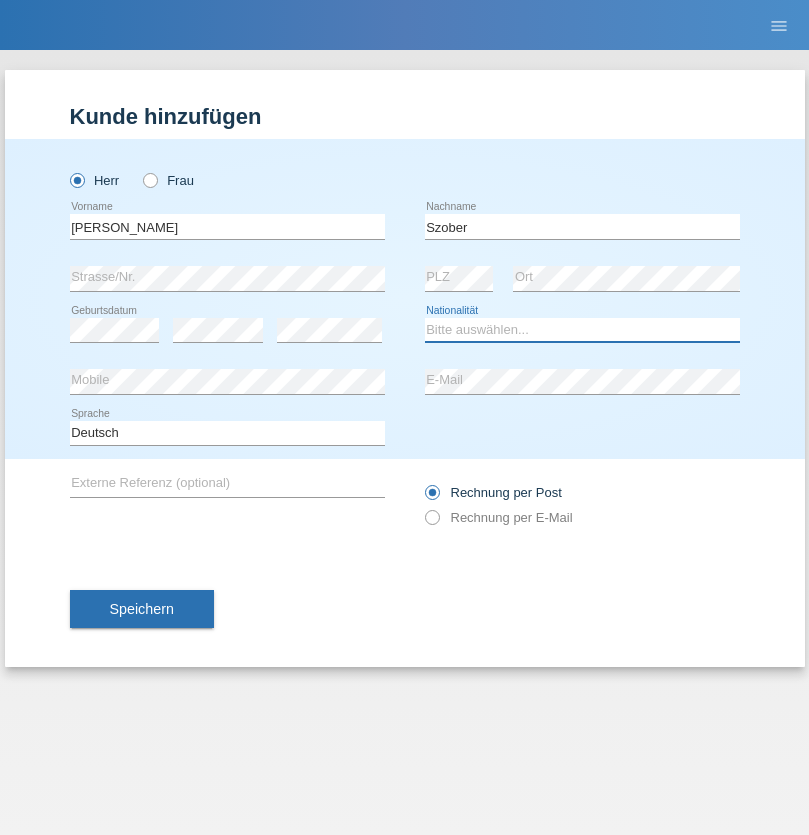 select on "PL" 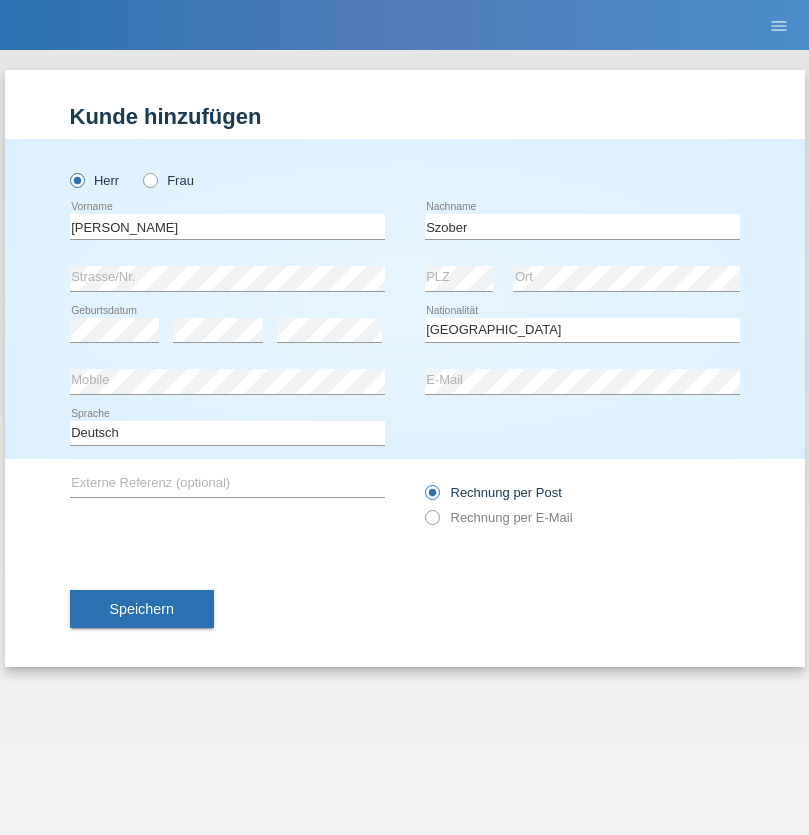 select on "C" 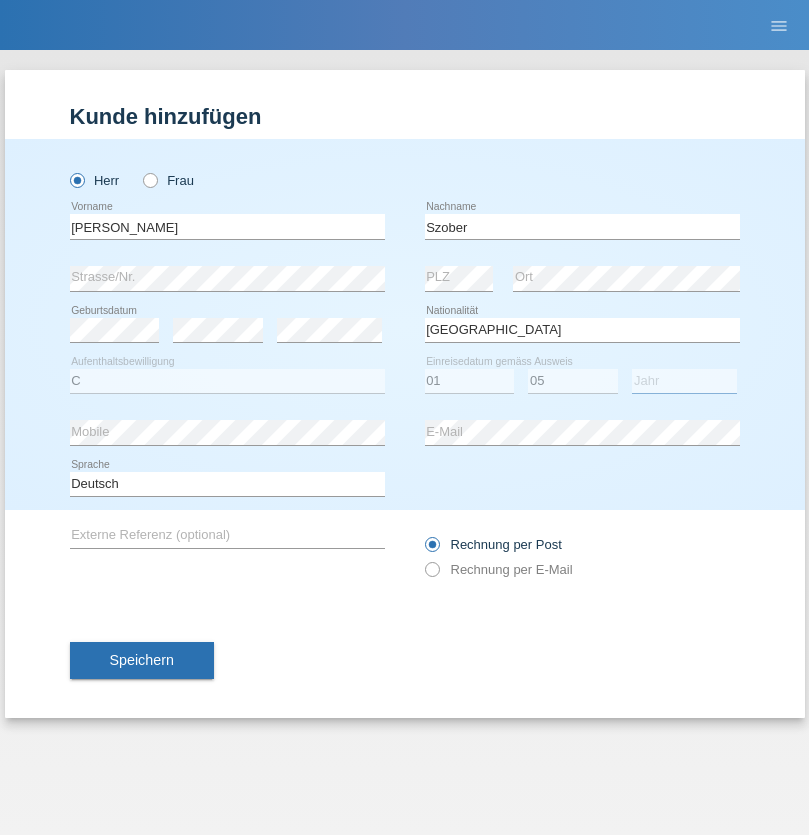 select on "2021" 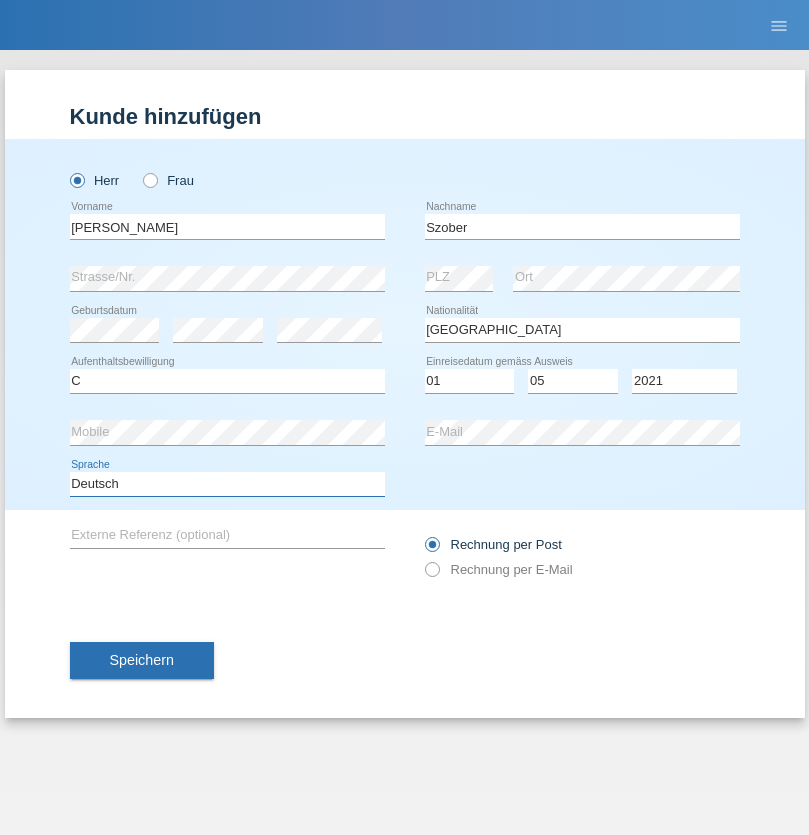 select on "en" 